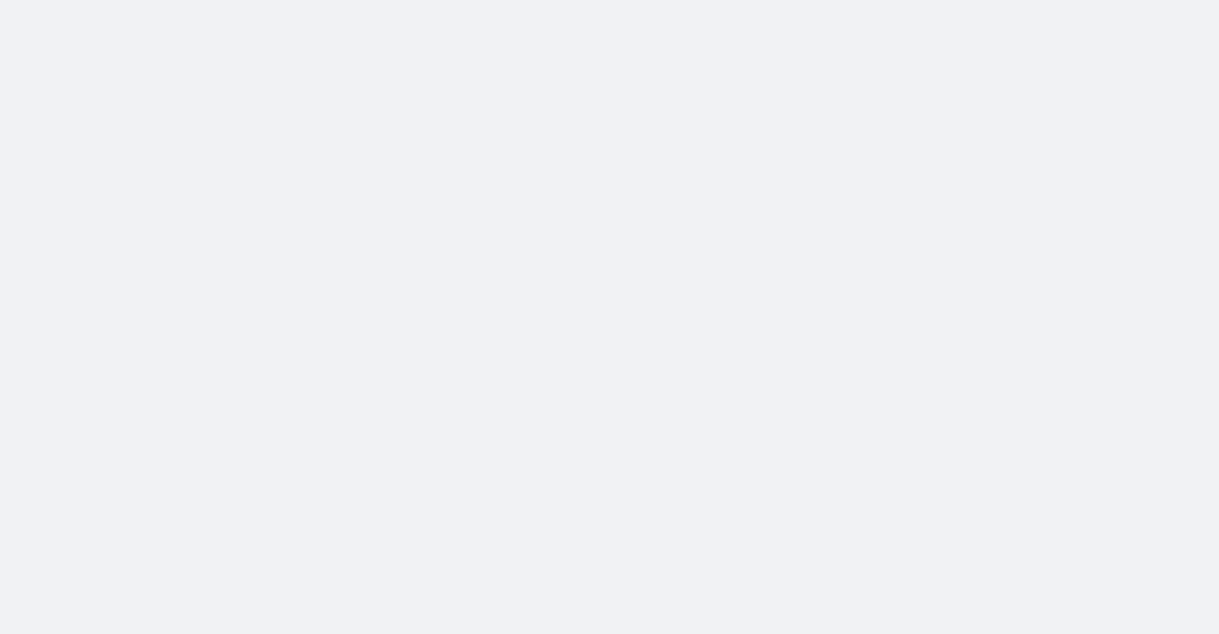 scroll, scrollTop: 0, scrollLeft: 0, axis: both 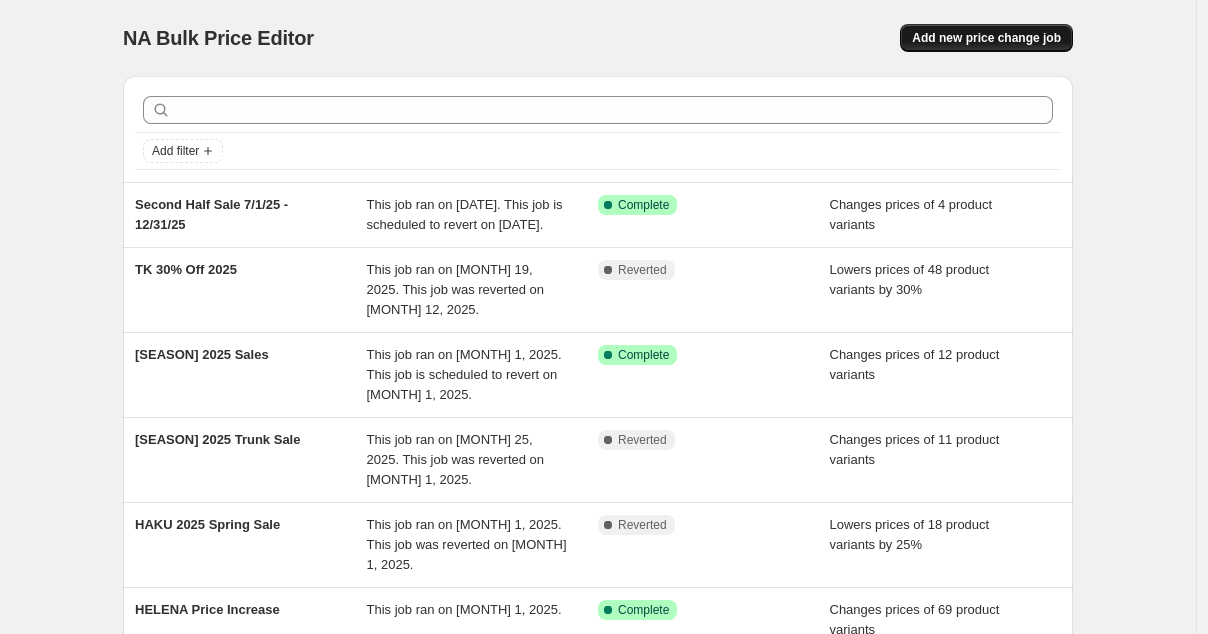 click on "Add new price change job" at bounding box center (986, 38) 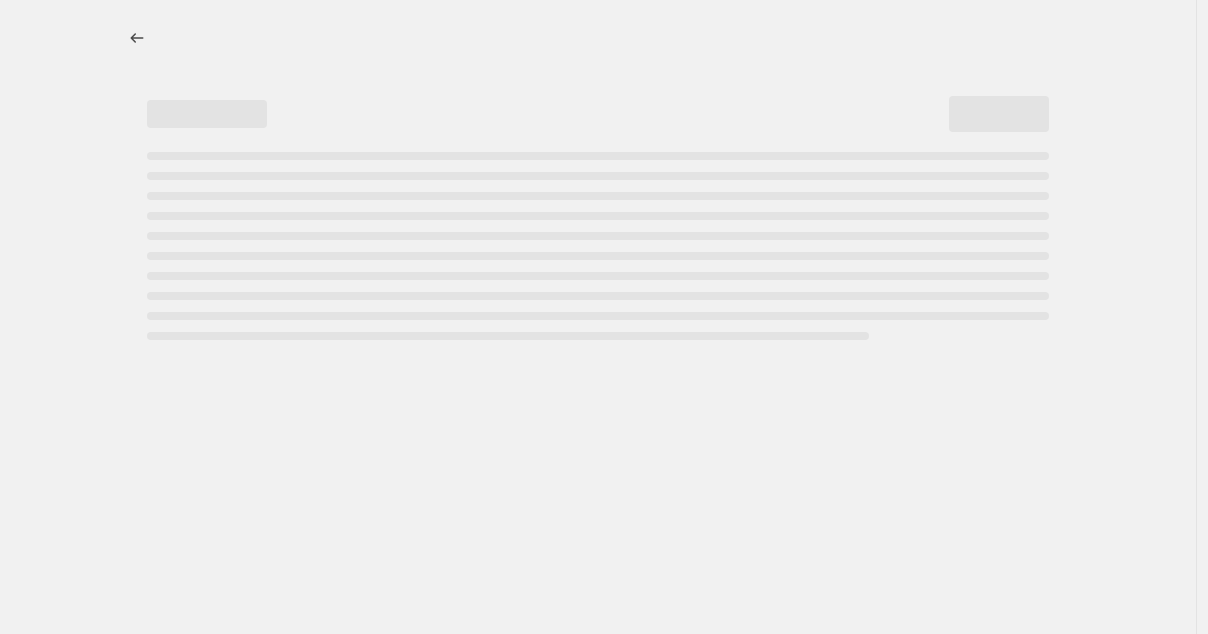 select on "percentage" 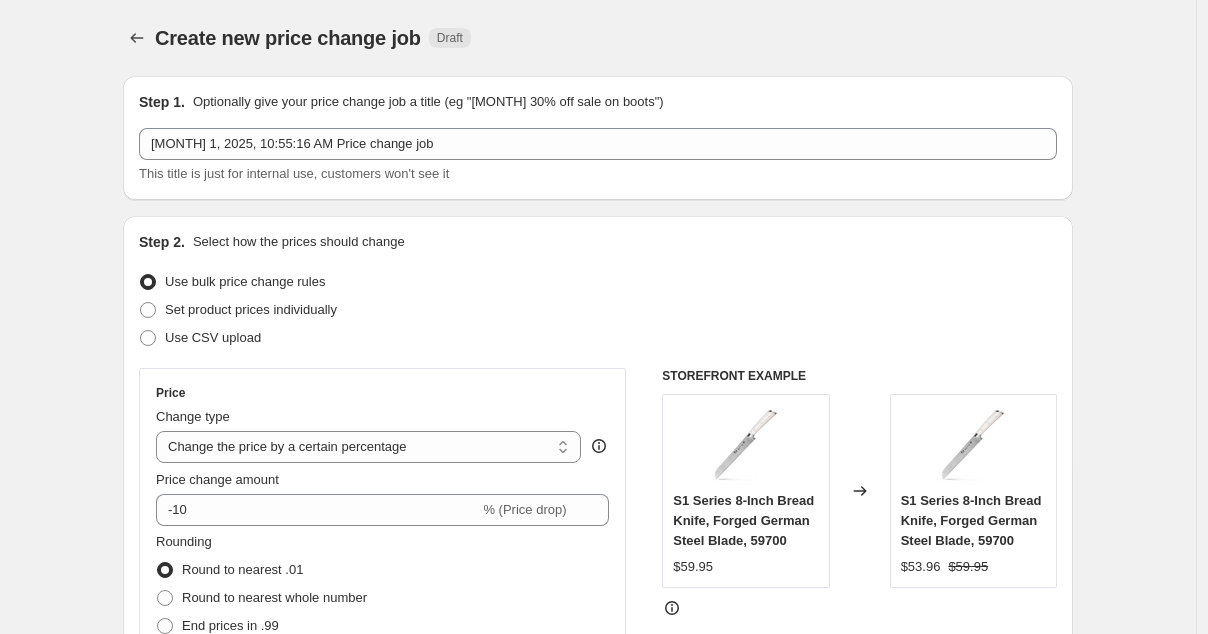 scroll, scrollTop: 203, scrollLeft: 0, axis: vertical 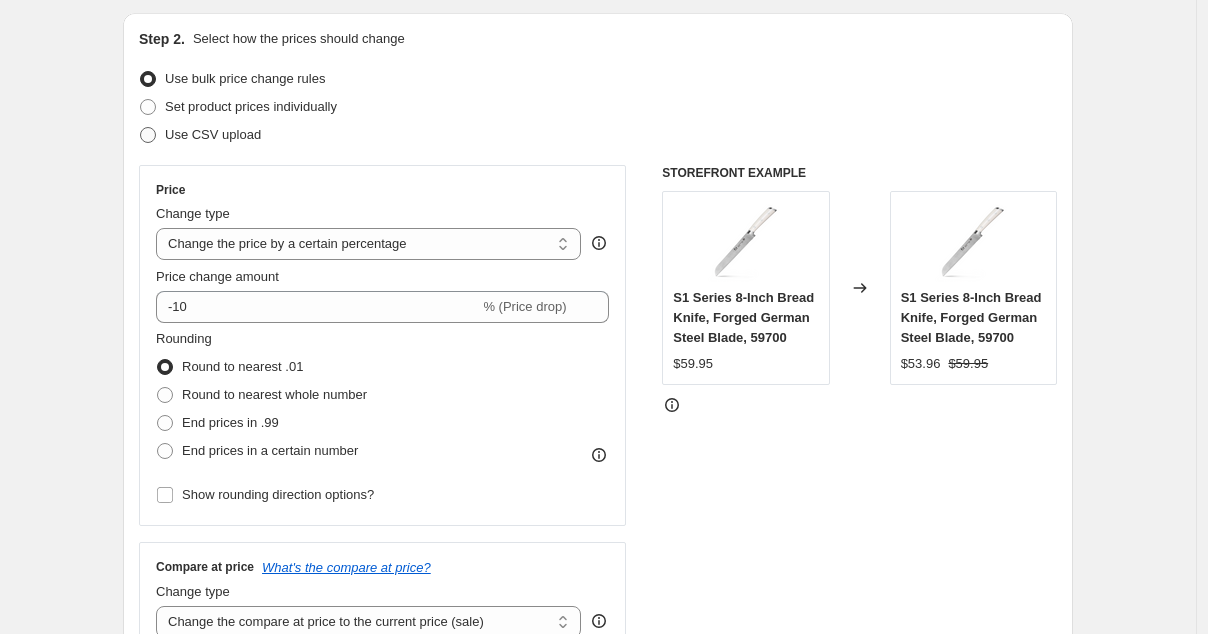 click at bounding box center [148, 135] 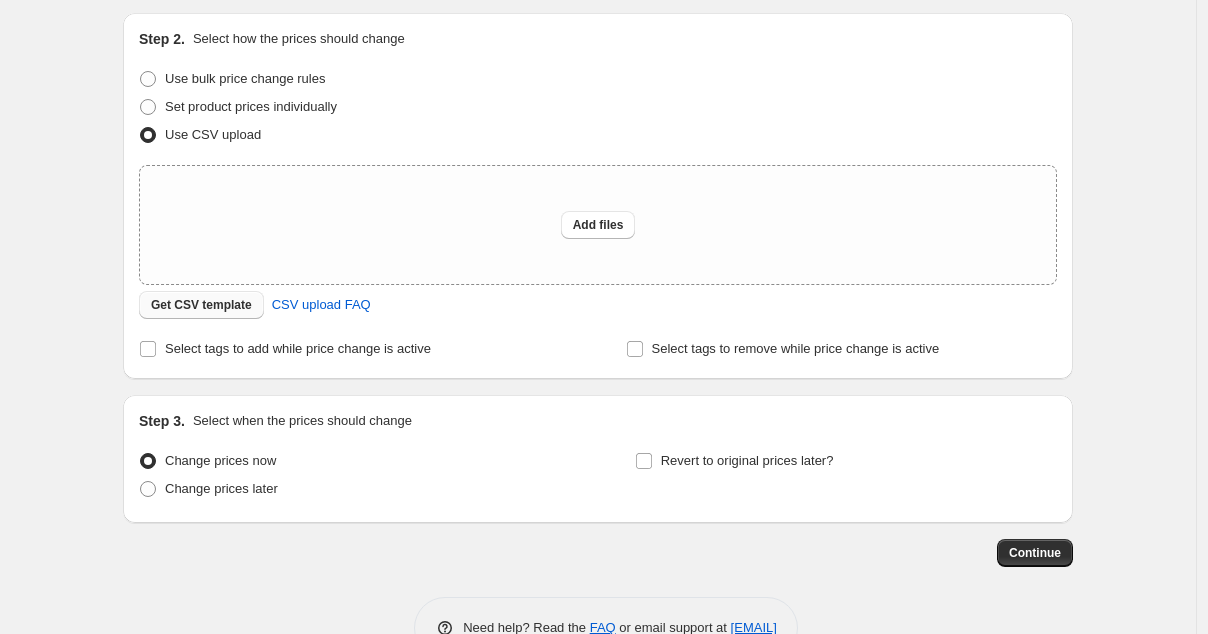 click on "Get CSV template" at bounding box center (201, 305) 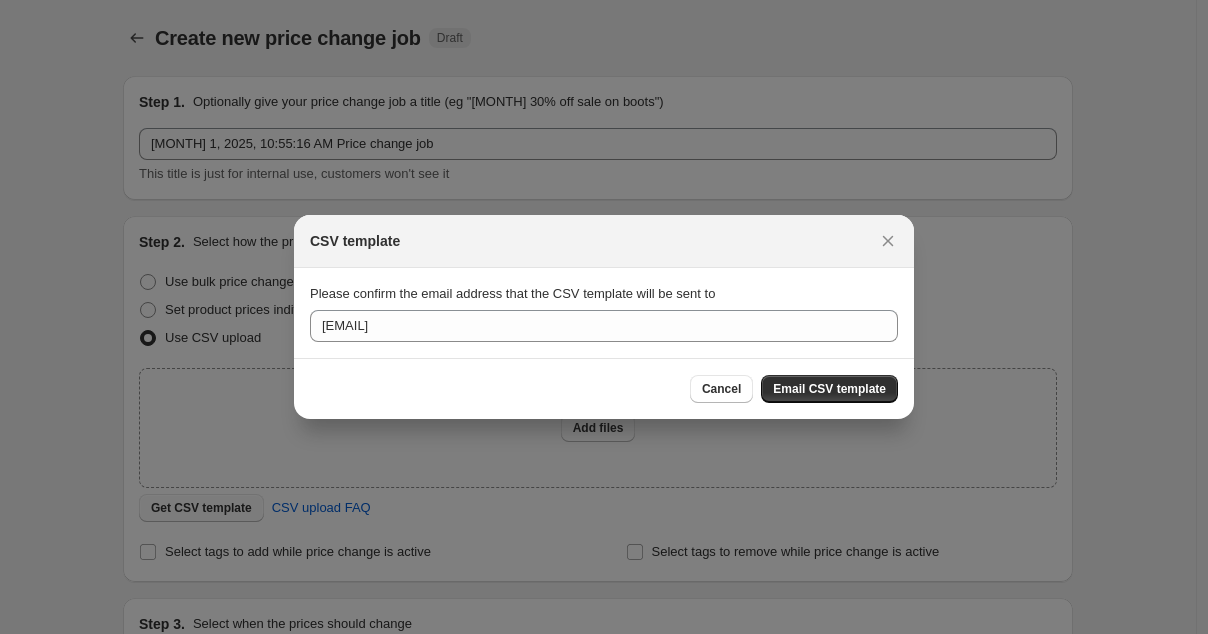scroll, scrollTop: 203, scrollLeft: 0, axis: vertical 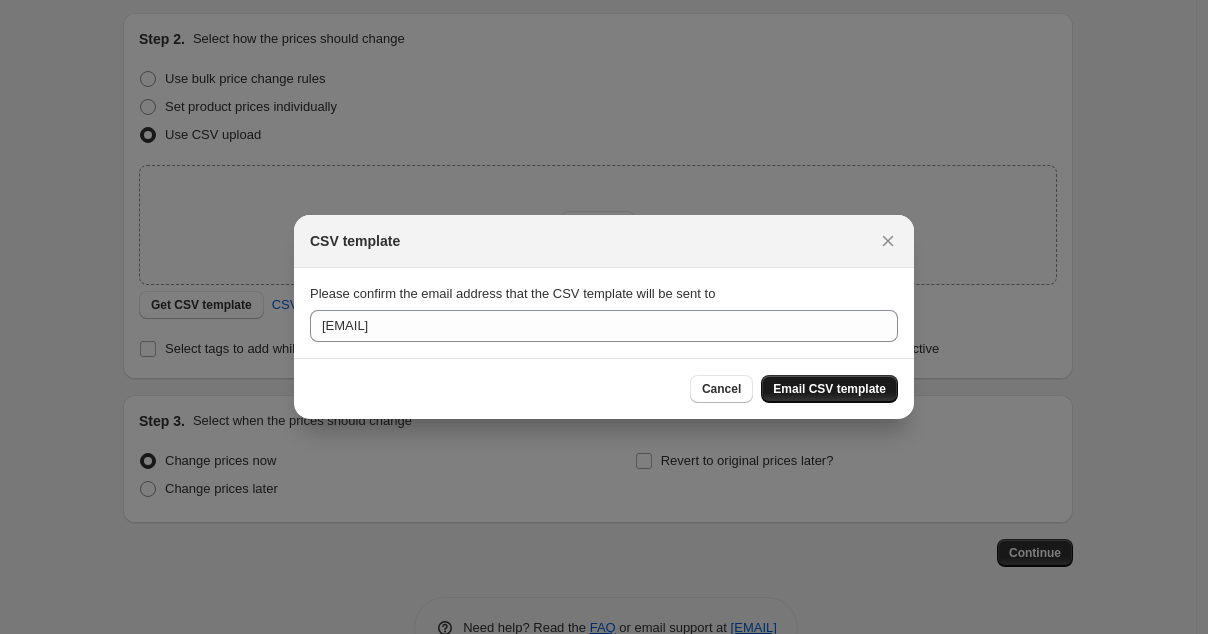 click on "Email CSV template" at bounding box center (829, 389) 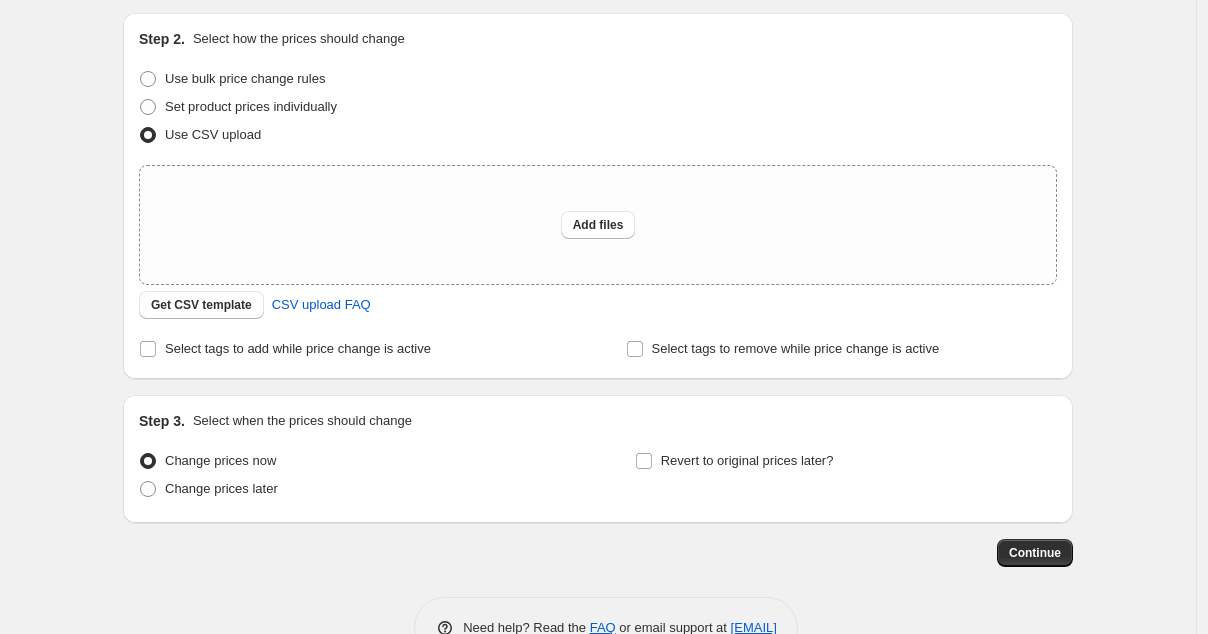 scroll, scrollTop: 258, scrollLeft: 0, axis: vertical 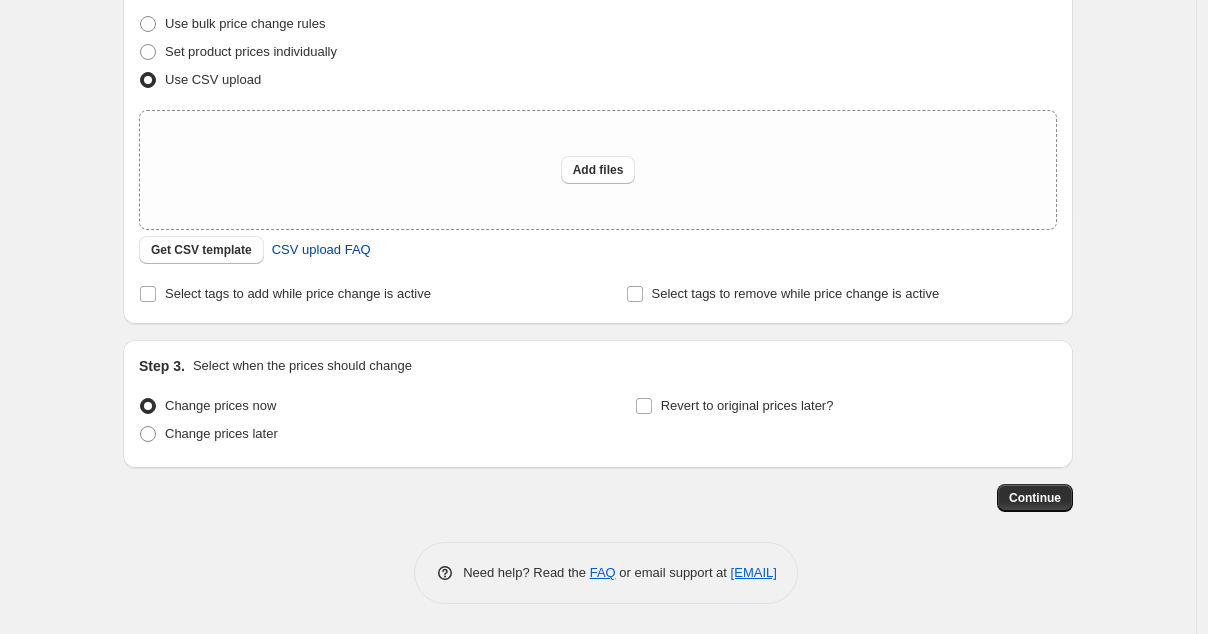 click on "CSV upload FAQ" at bounding box center (321, 250) 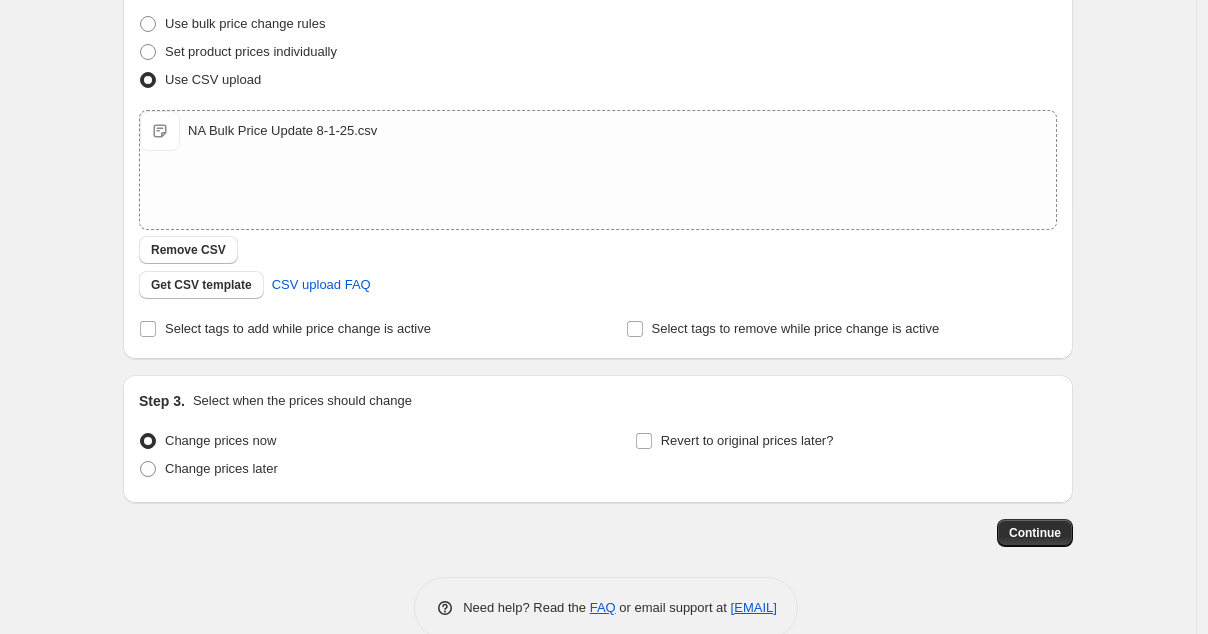 scroll, scrollTop: 293, scrollLeft: 0, axis: vertical 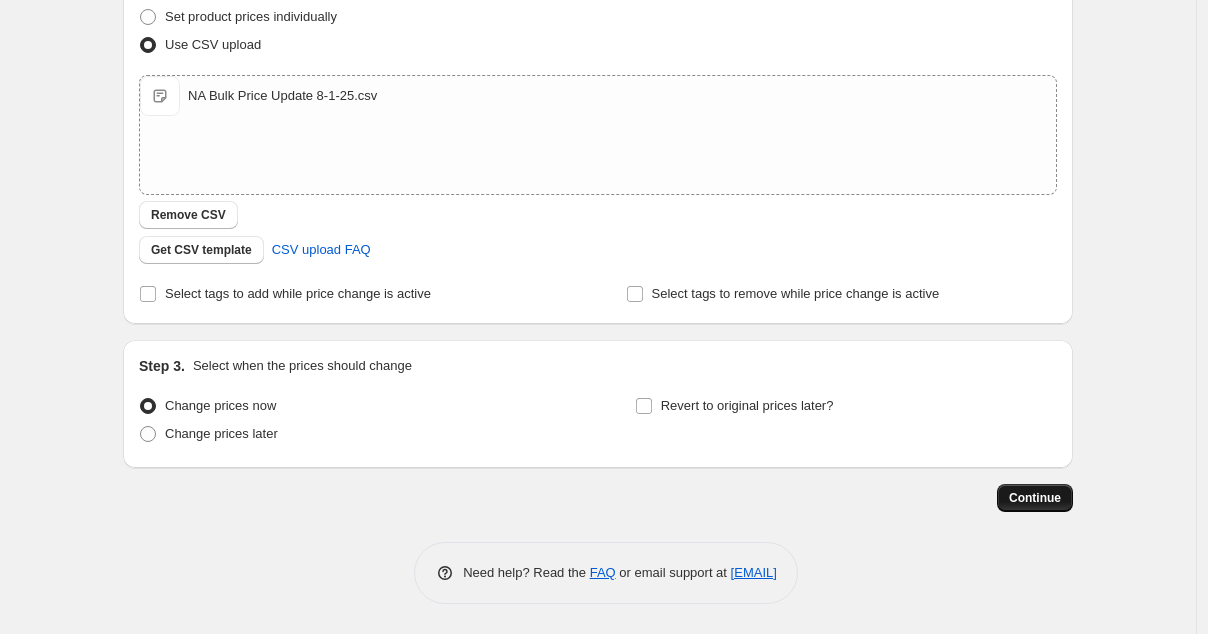 click on "Continue" at bounding box center (1035, 498) 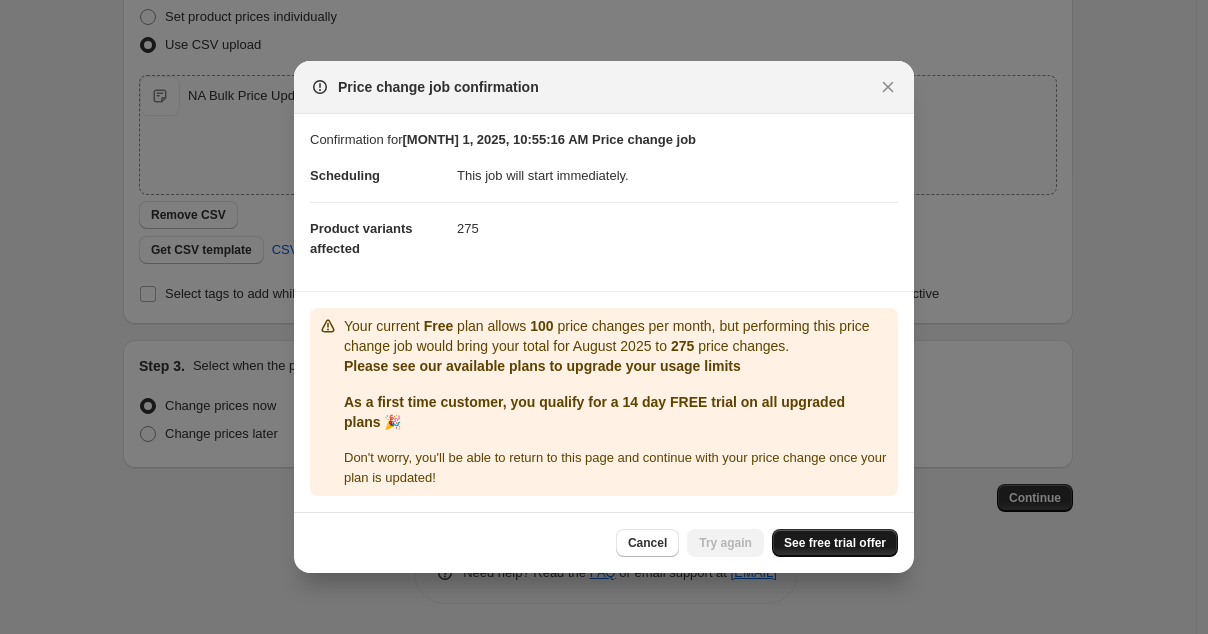 click on "See free trial offer" at bounding box center (835, 543) 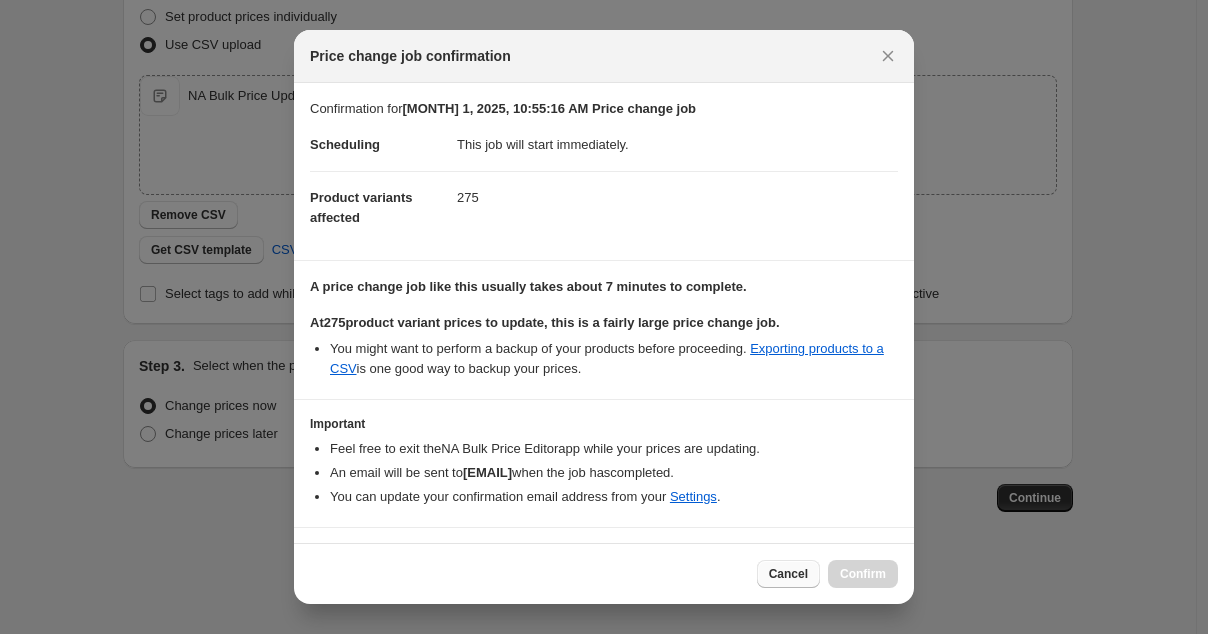 click on "Cancel" at bounding box center (788, 574) 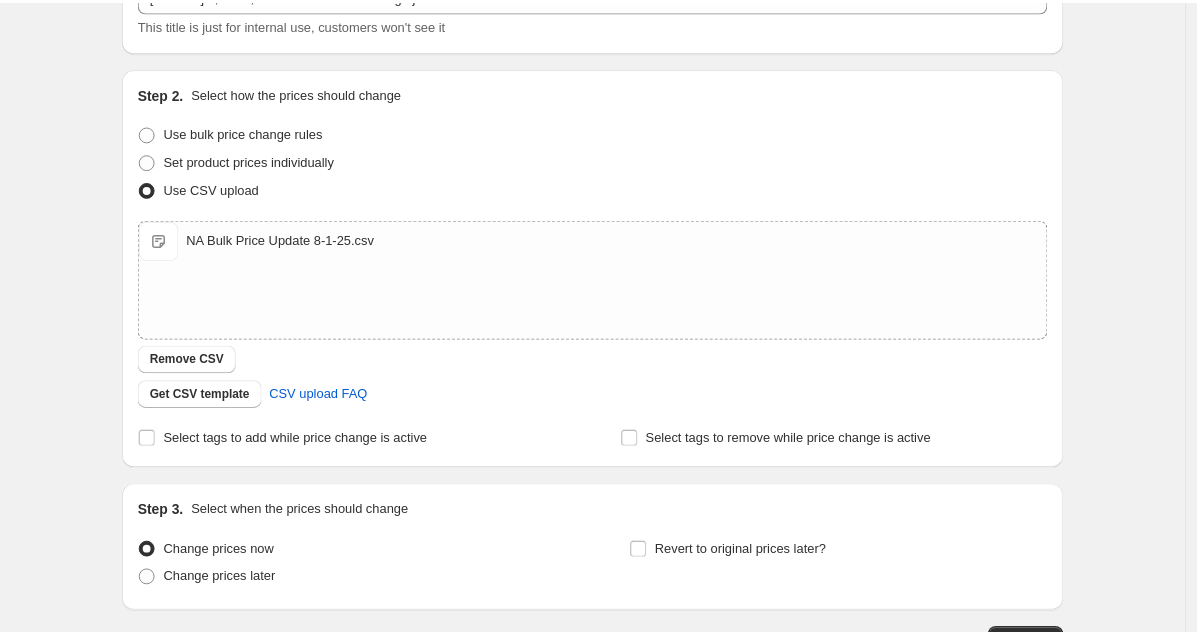 scroll, scrollTop: 45, scrollLeft: 0, axis: vertical 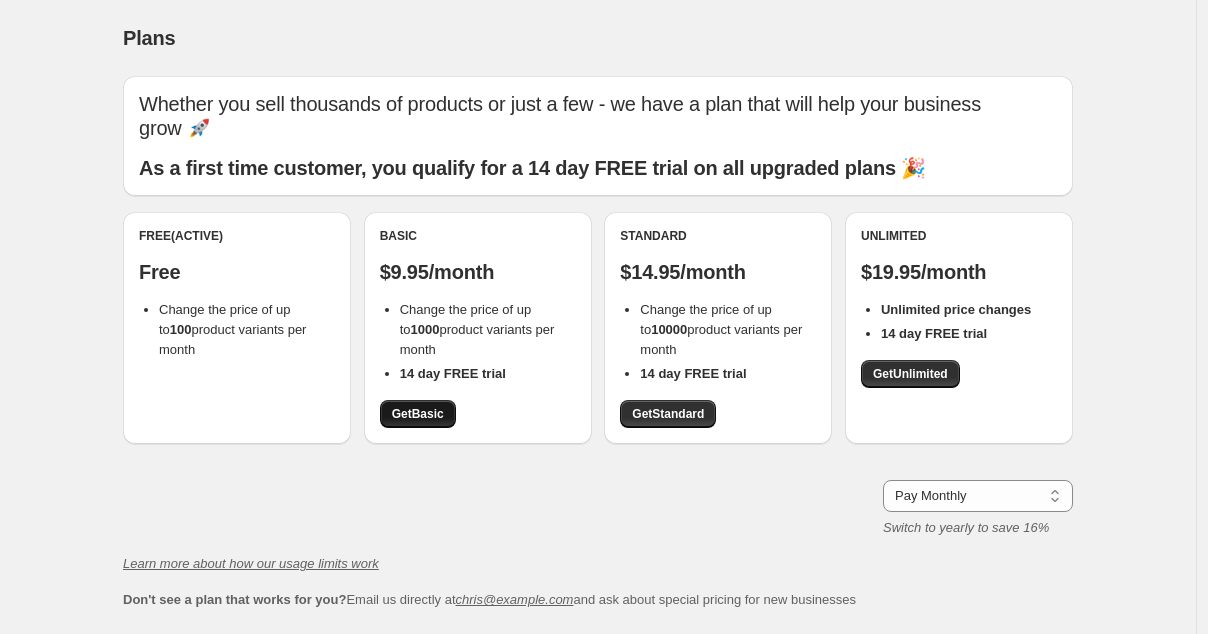 click on "Get  Basic" at bounding box center (418, 414) 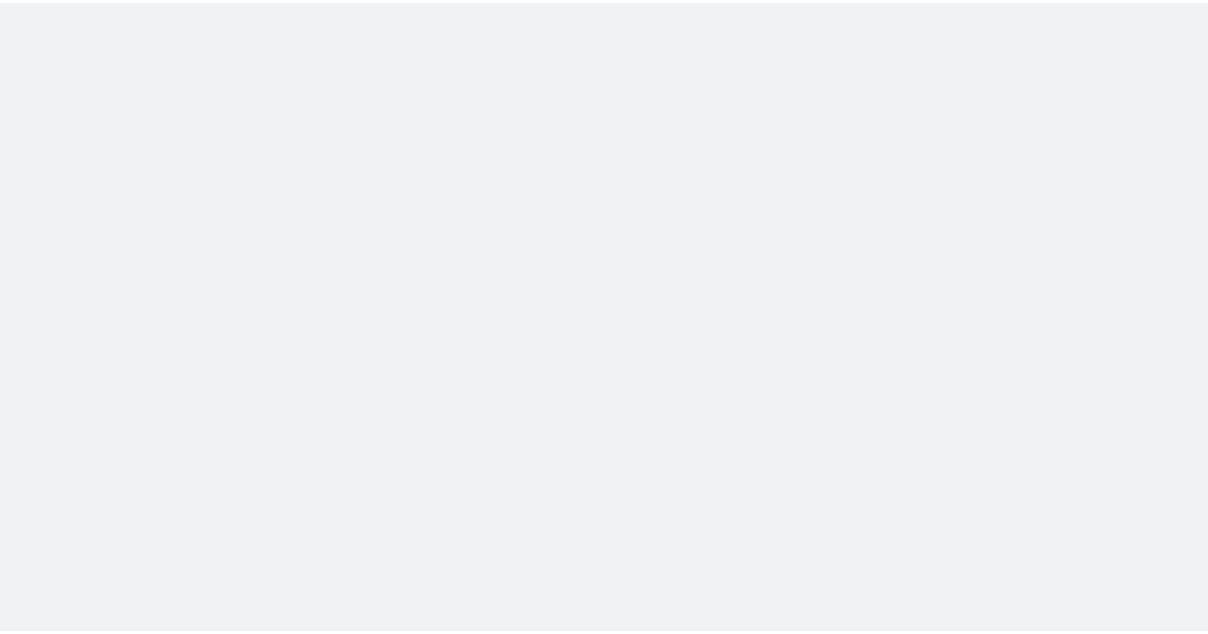 scroll, scrollTop: 0, scrollLeft: 0, axis: both 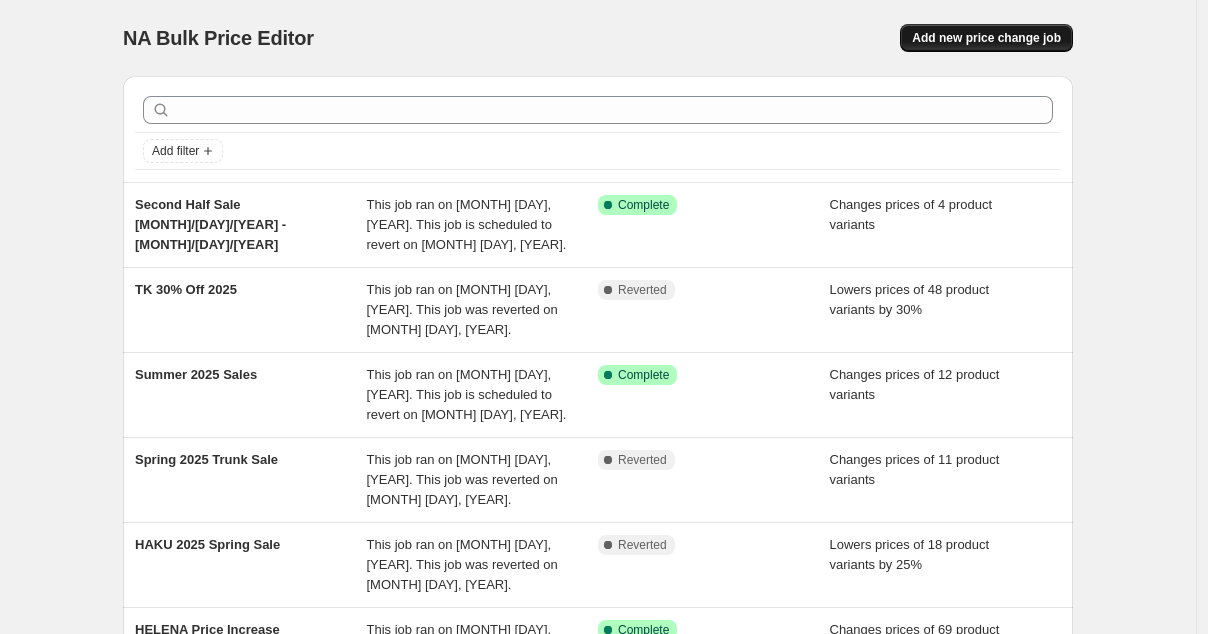 click on "Add new price change job" at bounding box center [986, 38] 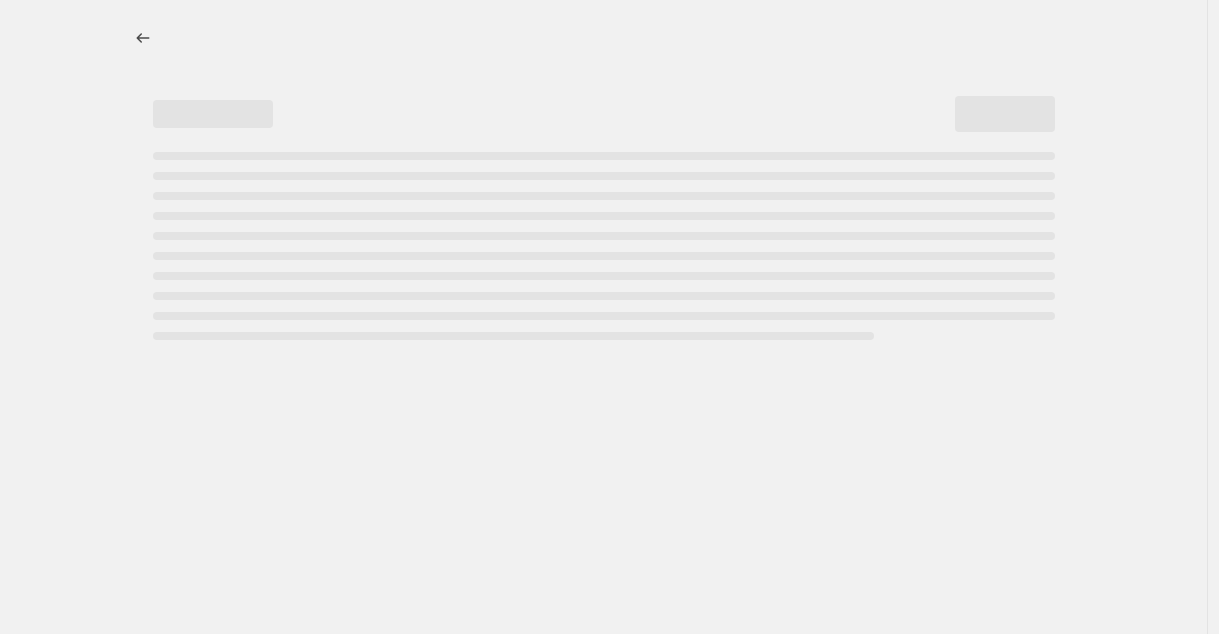 select on "percentage" 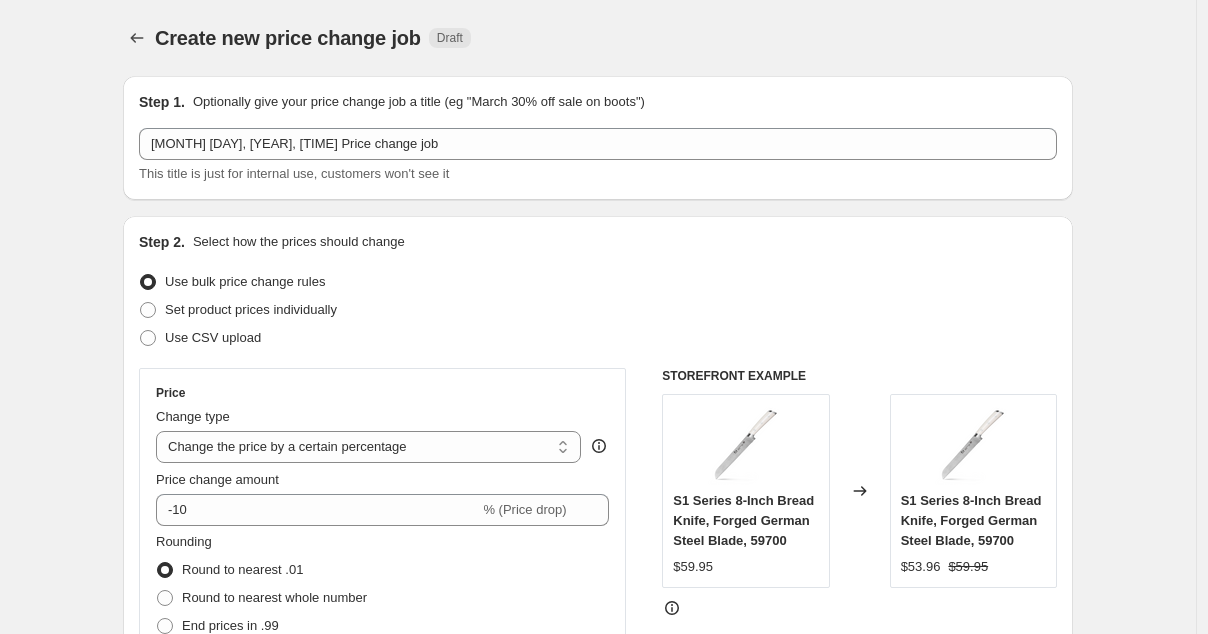 scroll, scrollTop: 109, scrollLeft: 0, axis: vertical 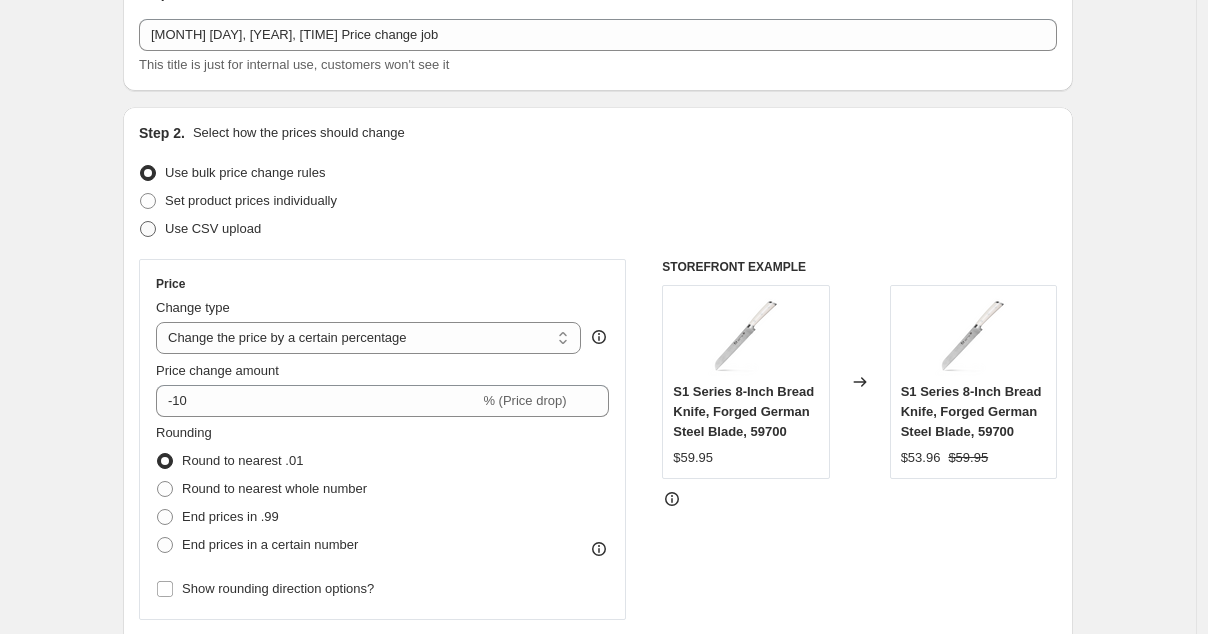 click on "Use CSV upload" at bounding box center (213, 229) 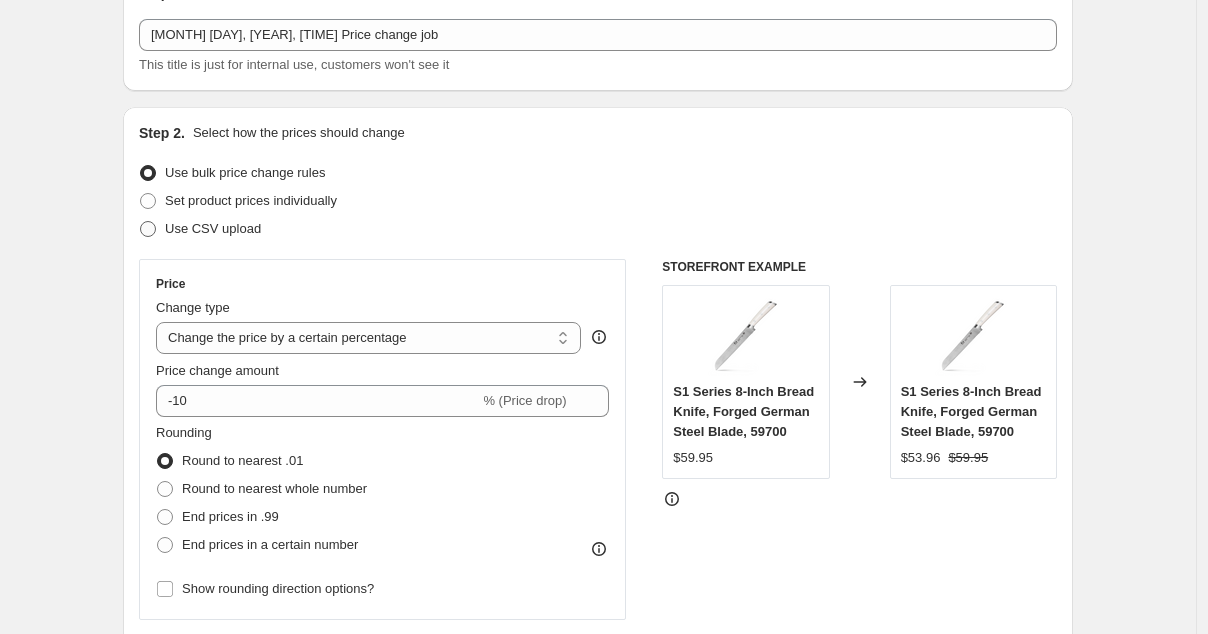 radio on "true" 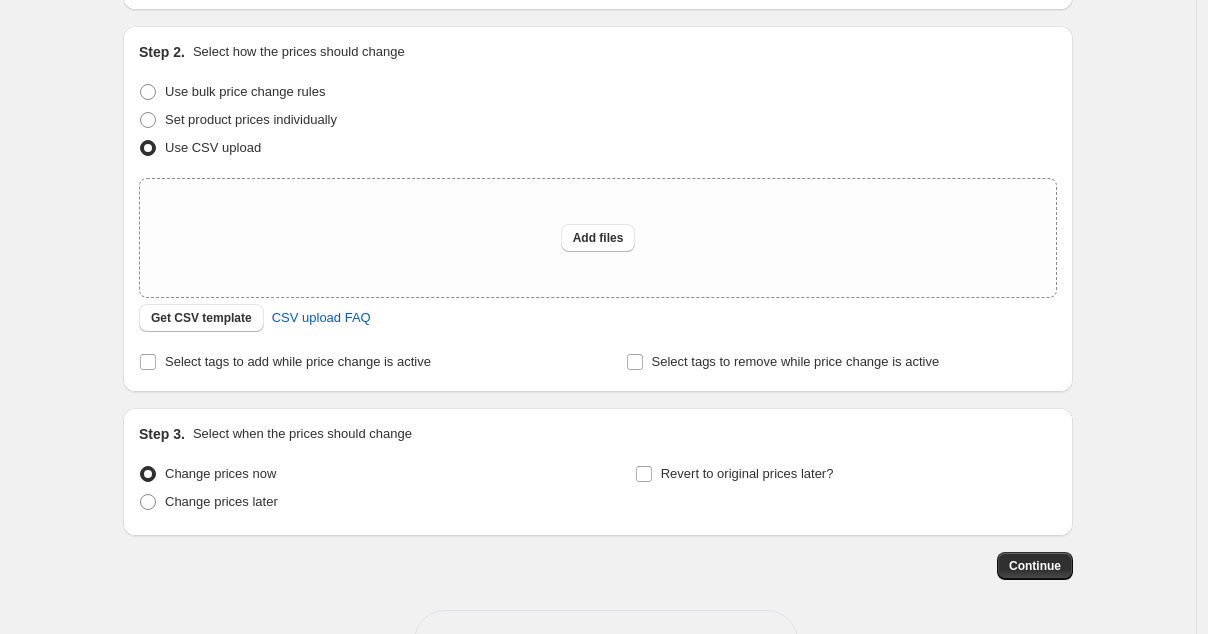 scroll, scrollTop: 0, scrollLeft: 0, axis: both 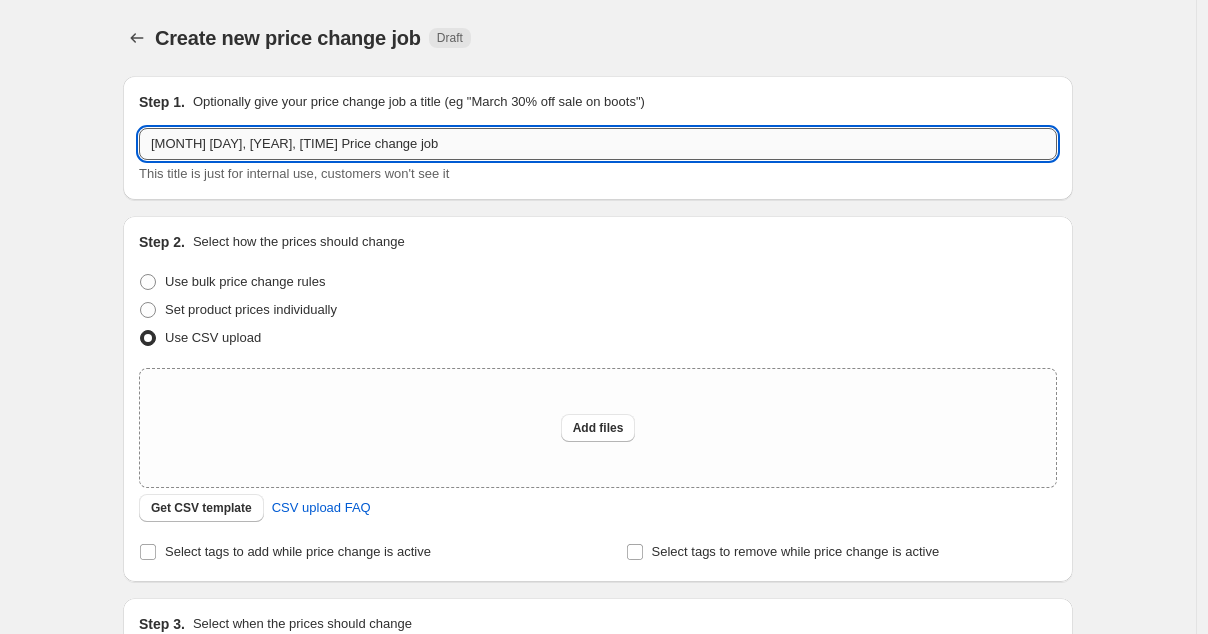 click on "[MONTH] [DAY], [YEAR], [TIME] Price change job" at bounding box center (598, 144) 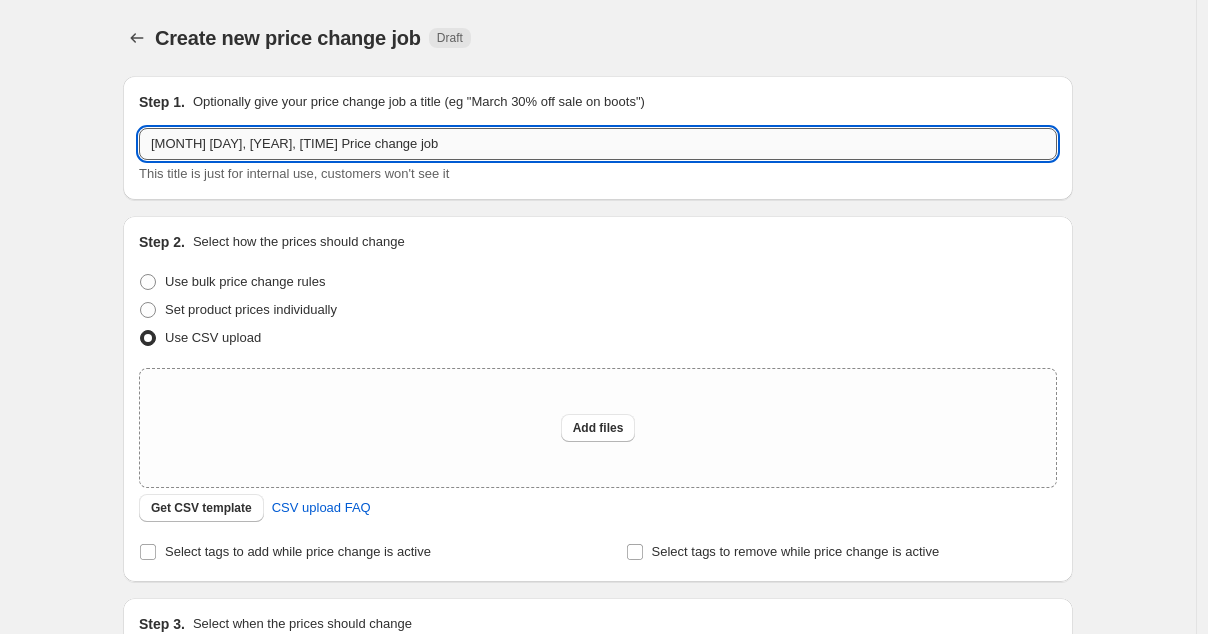 click on "[MONTH] [DAY], [YEAR], [TIME] Price change job" at bounding box center (598, 144) 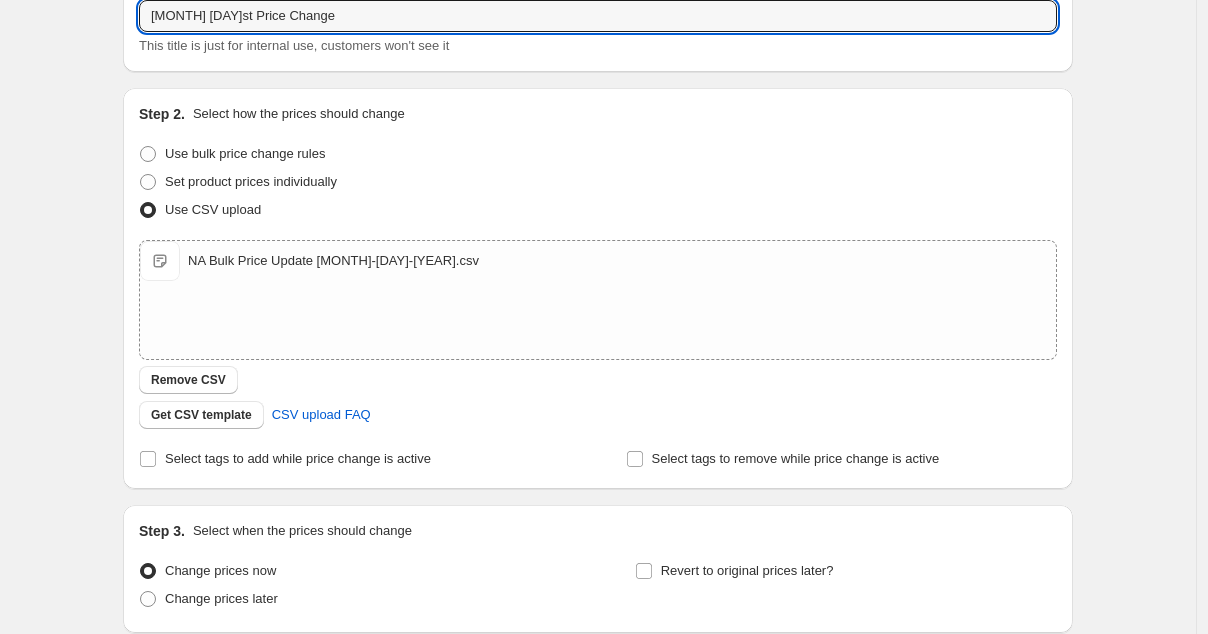 scroll, scrollTop: 293, scrollLeft: 0, axis: vertical 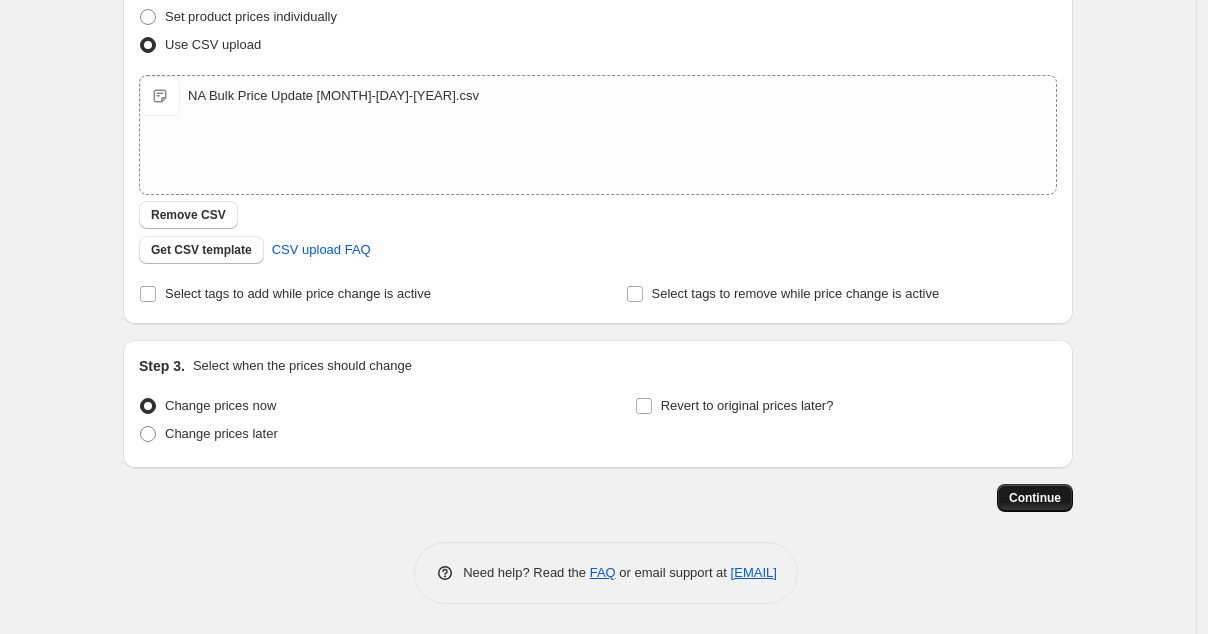 type on "[MONTH] [DAY]st Price Change" 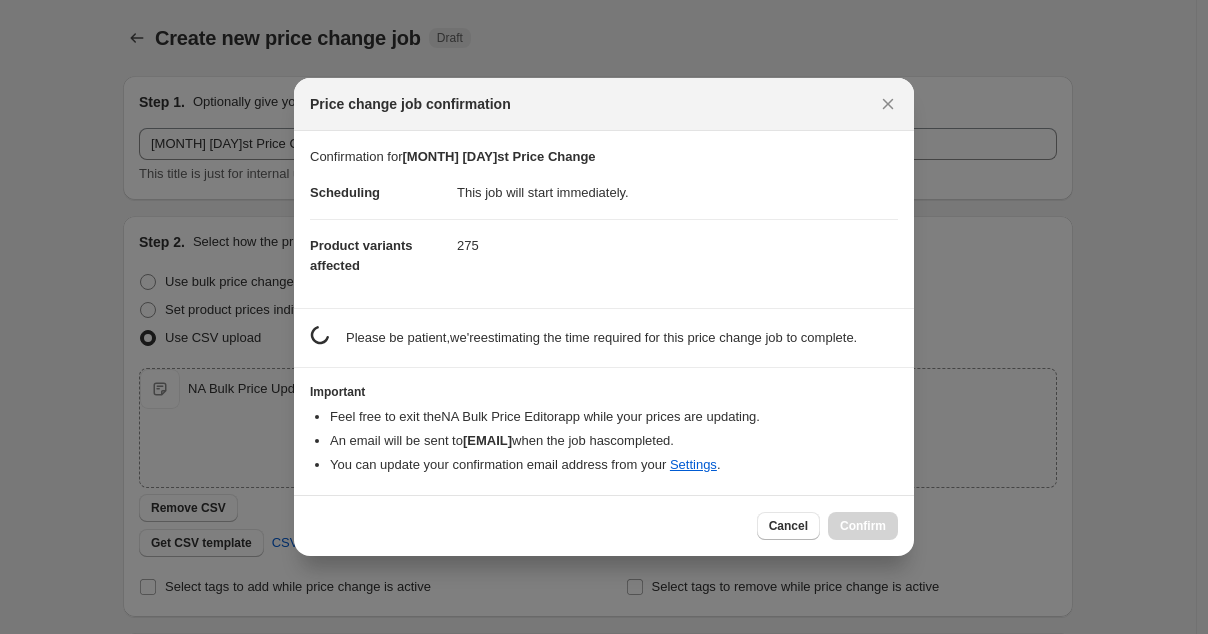 scroll, scrollTop: 0, scrollLeft: 0, axis: both 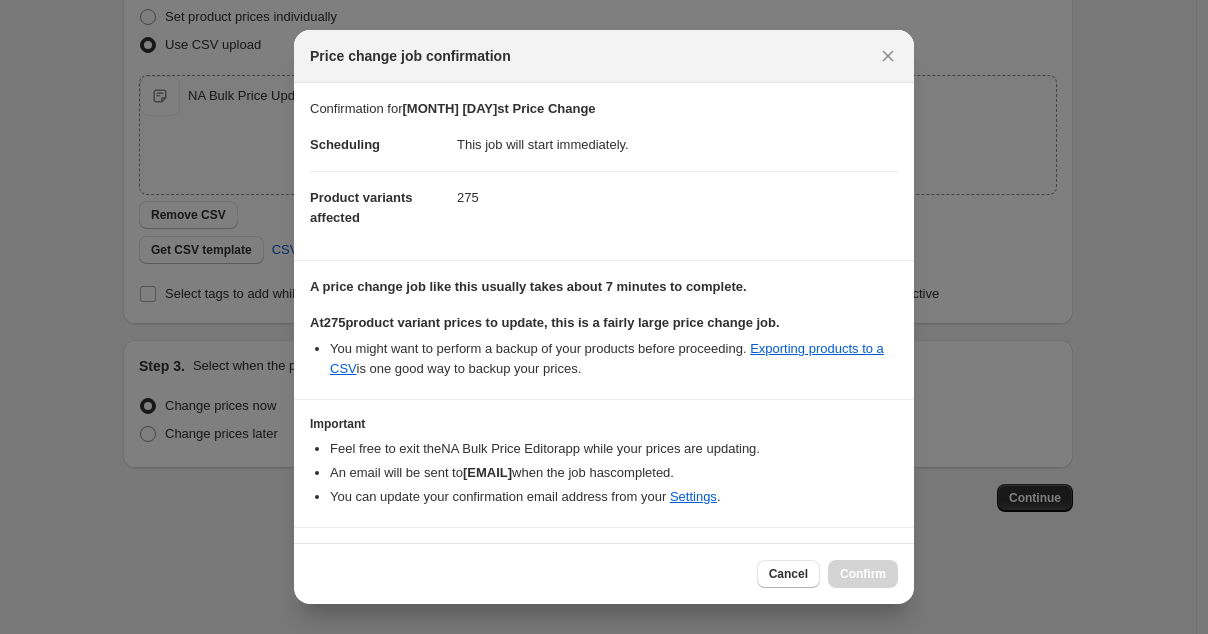 click on "Important Feel free to exit the  NA Bulk Price Editor  app while your prices are updating. An email will be sent to  [EMAIL]  when the job has  completed . You can update your confirmation email address from your   Settings ." at bounding box center (604, 463) 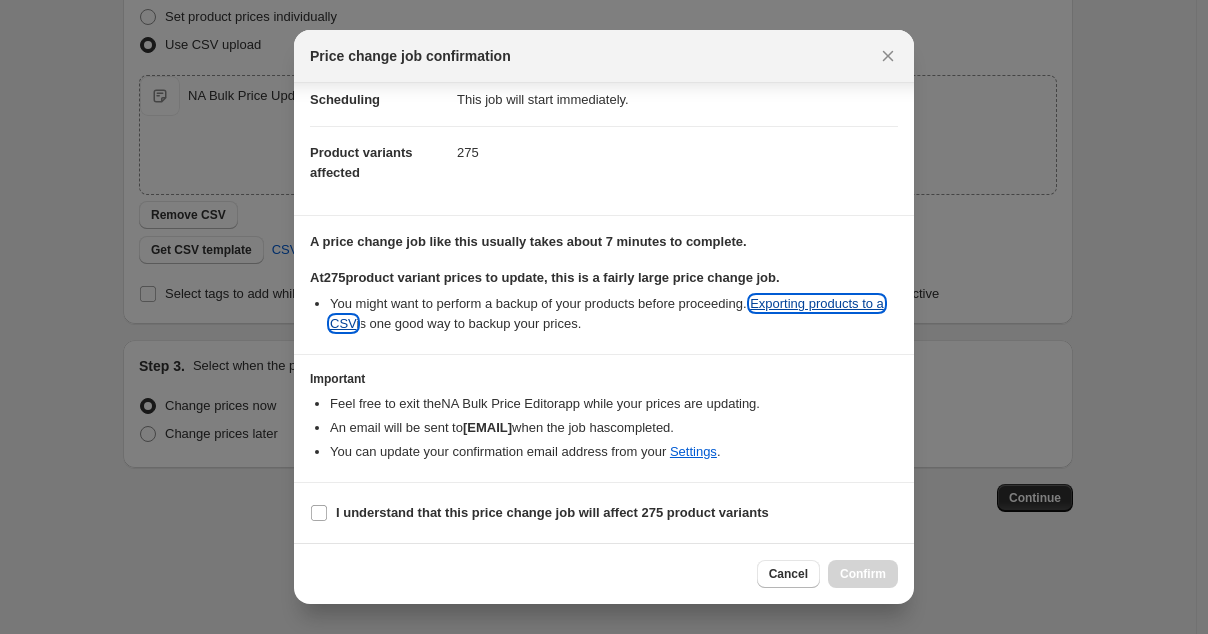 click on "Exporting products to a CSV" at bounding box center [607, 313] 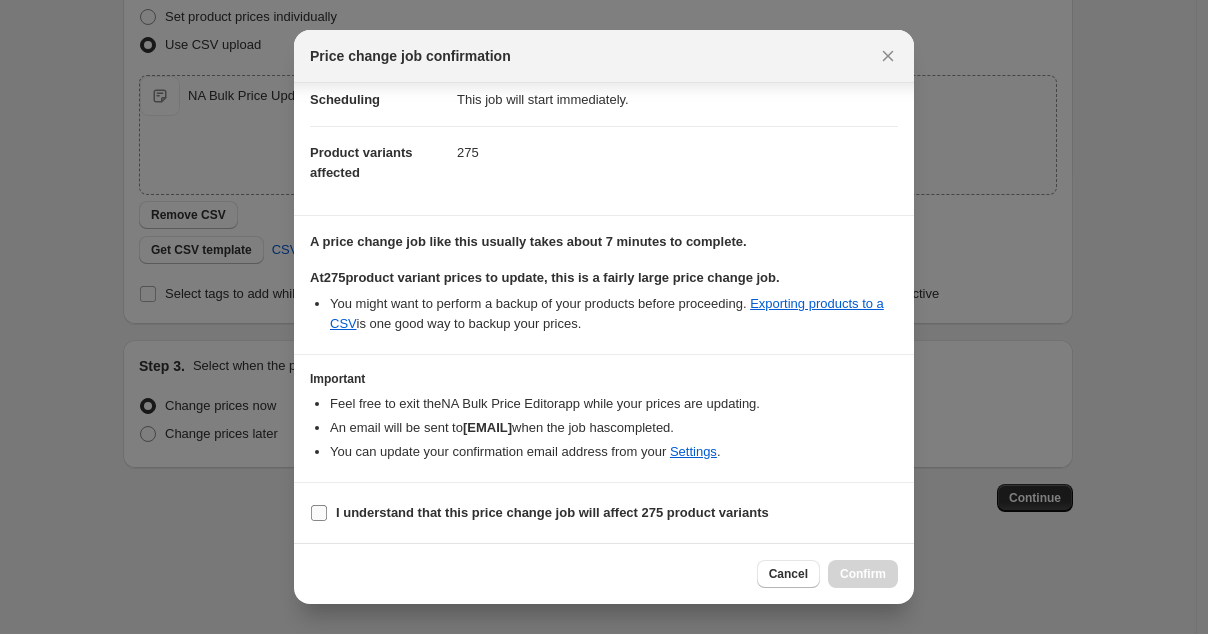 click on "I understand that this price change job will affect 275 product variants" at bounding box center (539, 513) 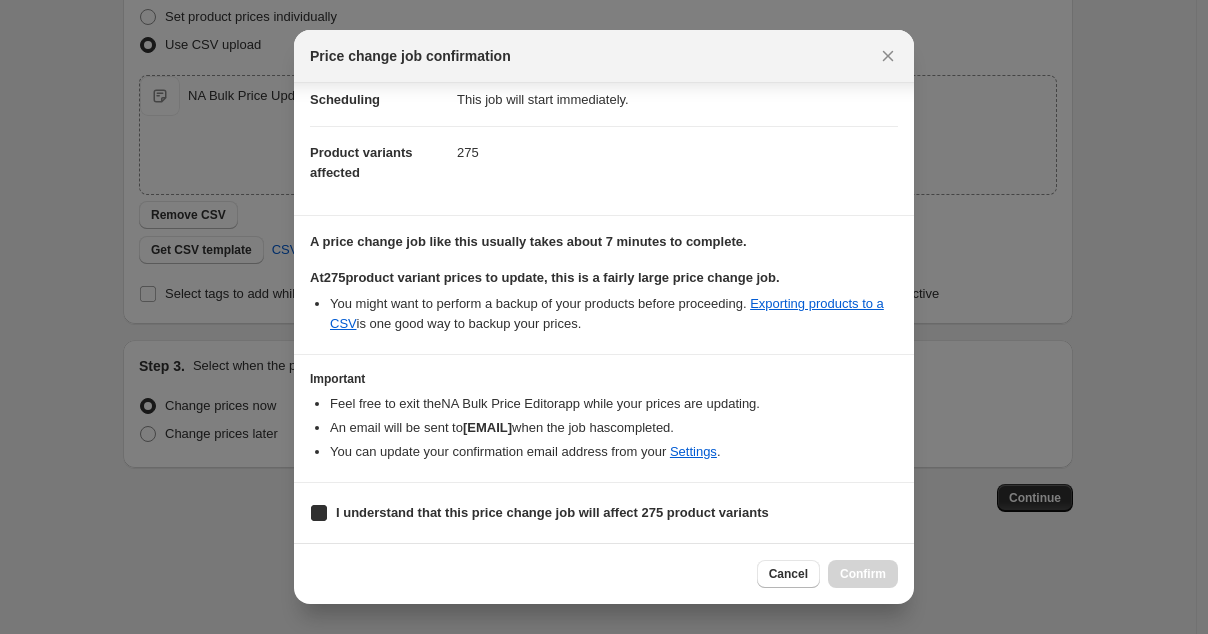 checkbox on "true" 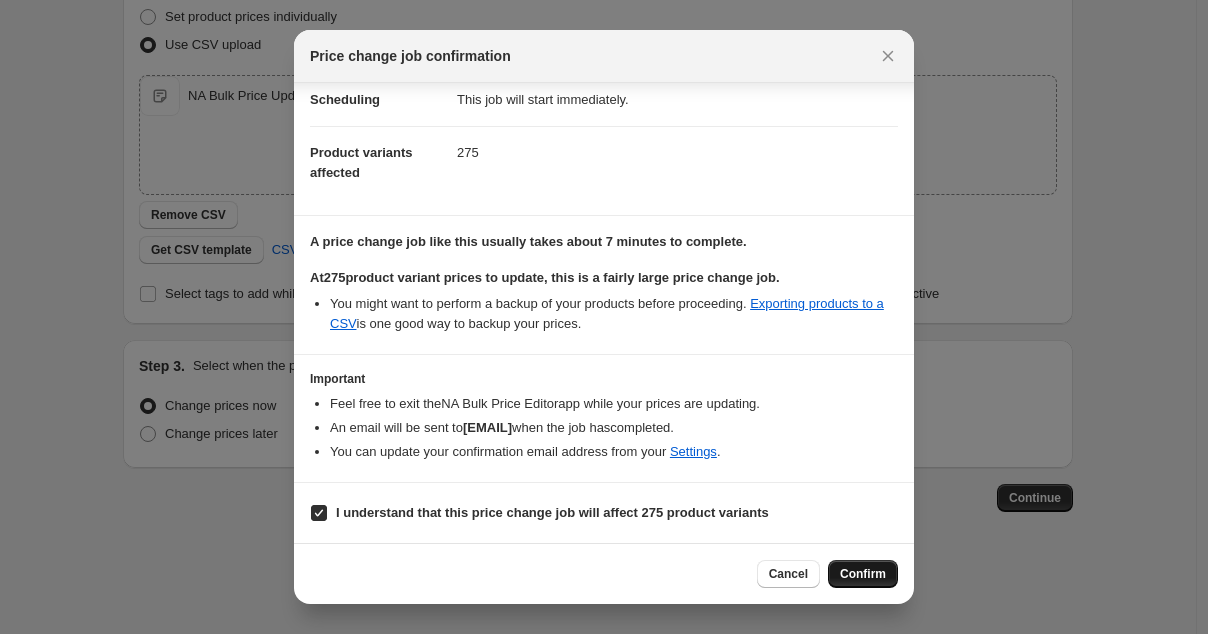 click on "Confirm" at bounding box center [863, 574] 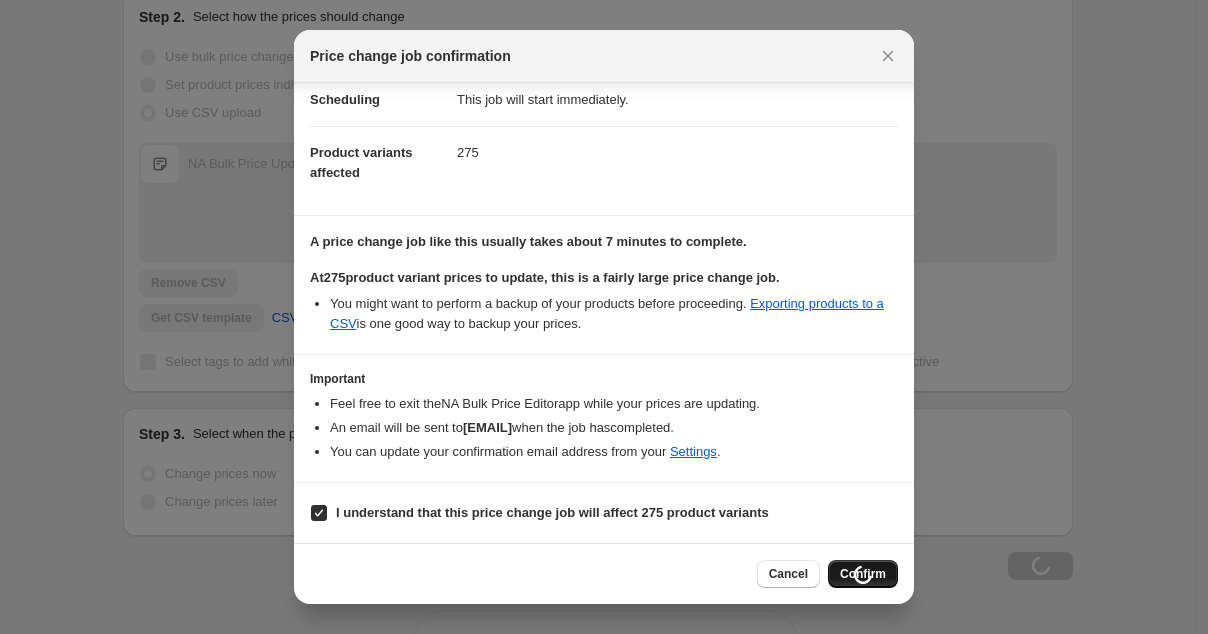 scroll, scrollTop: 361, scrollLeft: 0, axis: vertical 